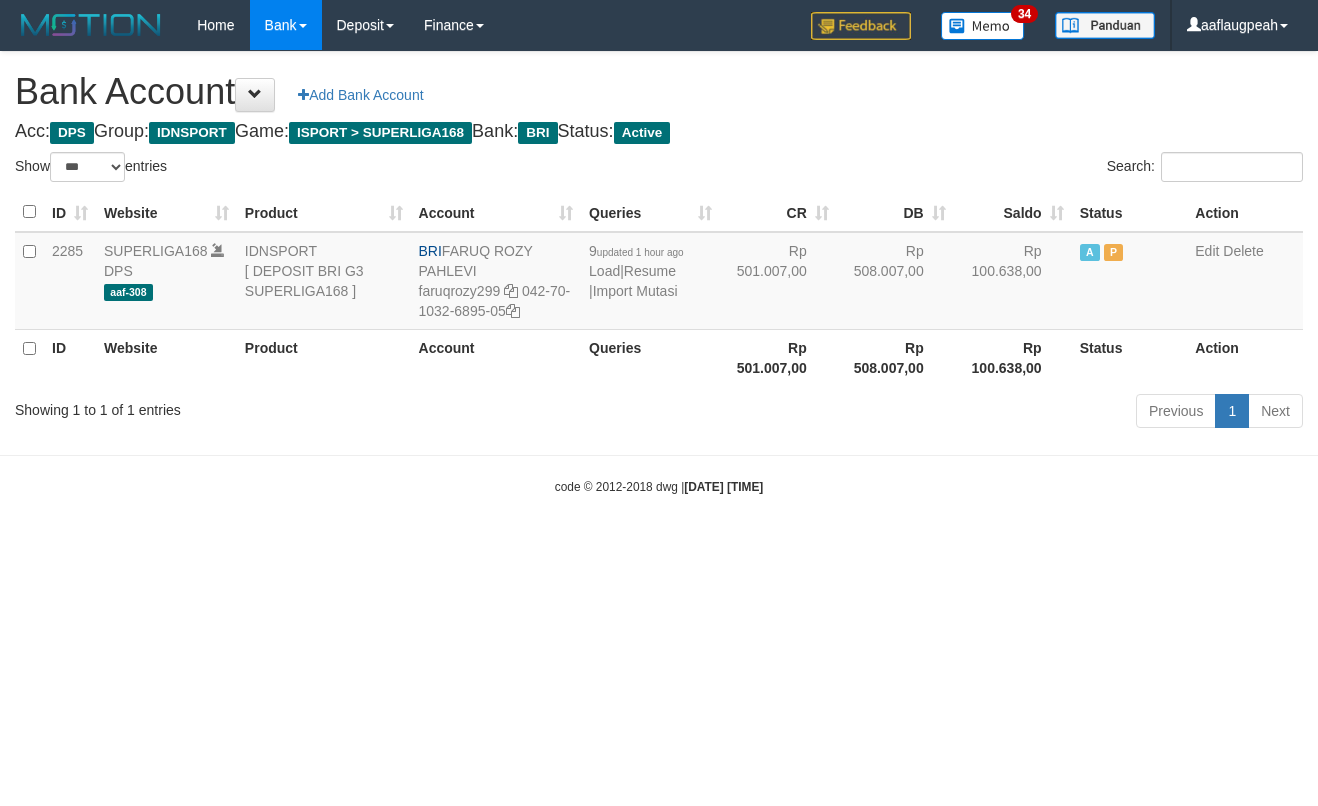 select on "***" 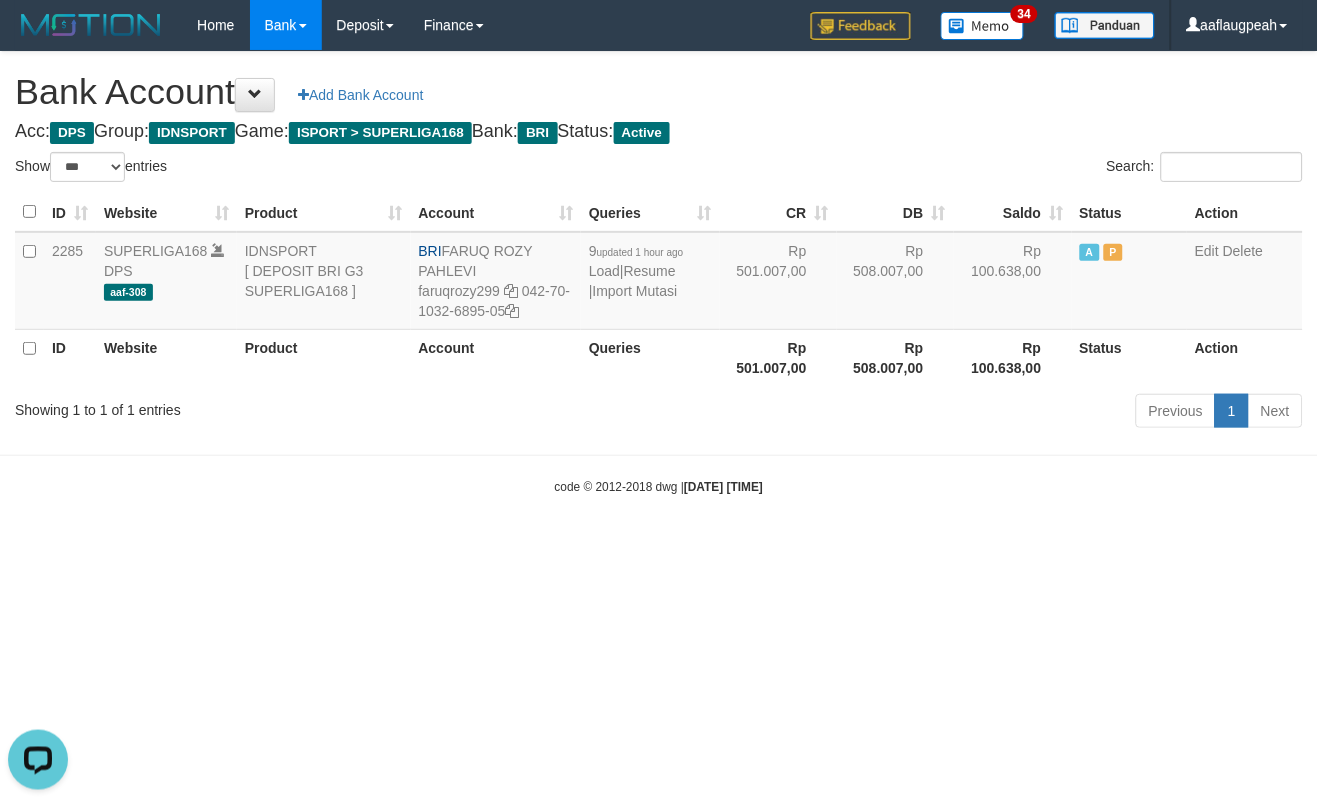 scroll, scrollTop: 0, scrollLeft: 0, axis: both 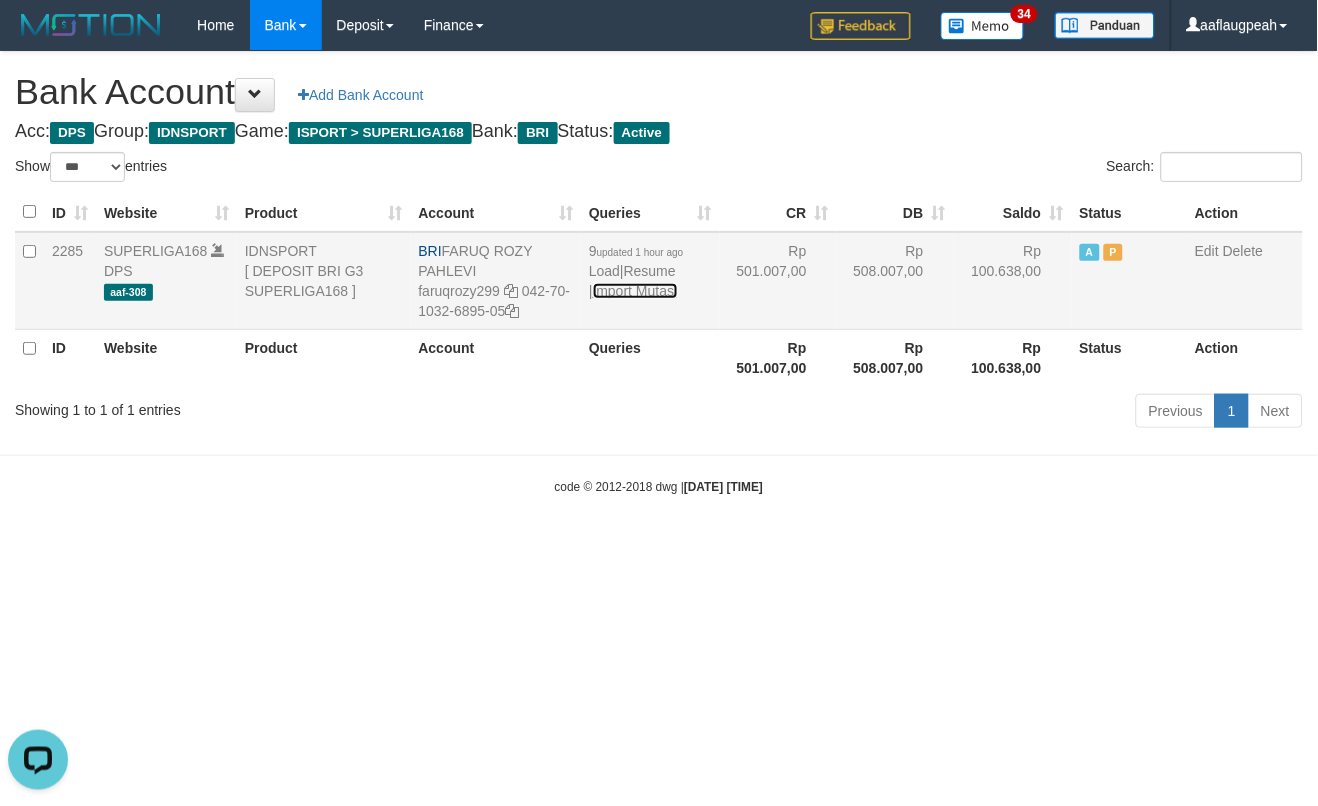 click on "Import Mutasi" at bounding box center (635, 291) 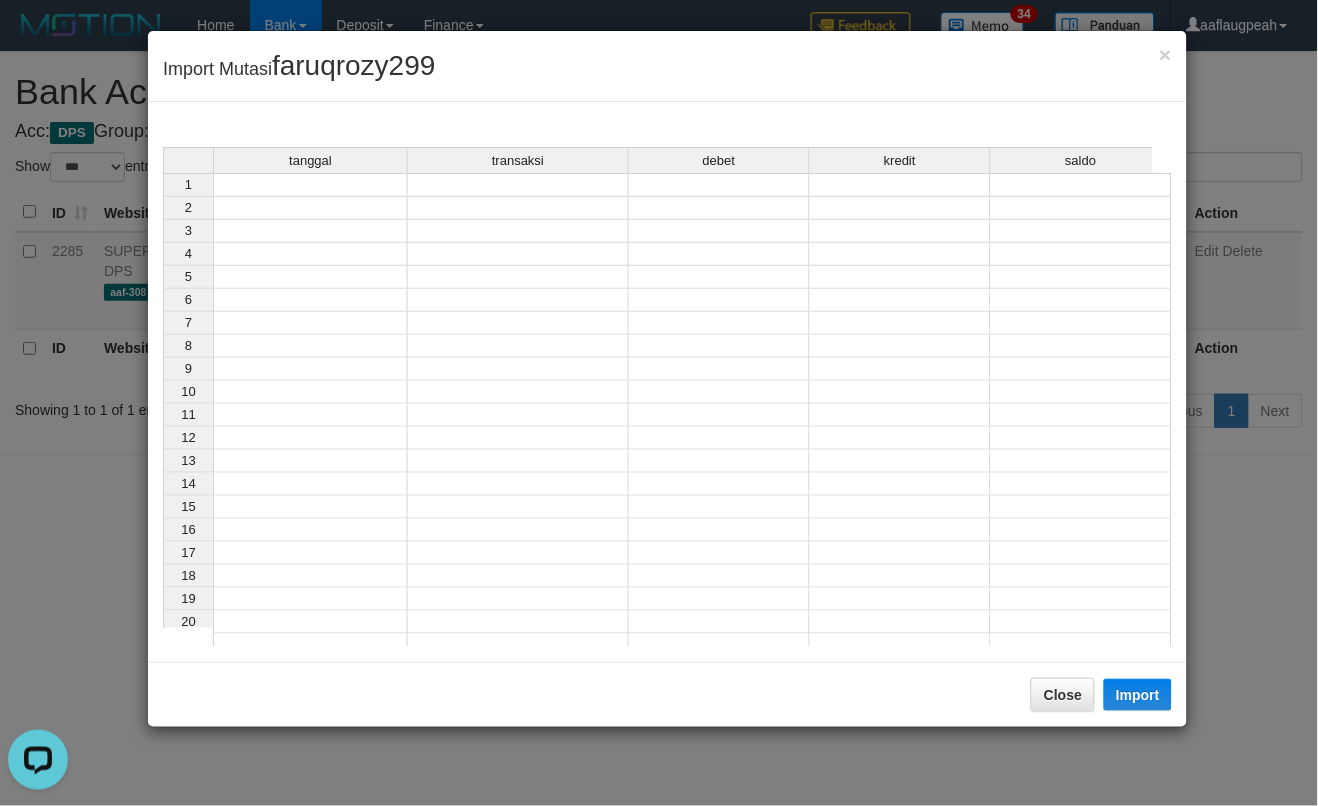 drag, startPoint x: 281, startPoint y: 183, endPoint x: 326, endPoint y: 225, distance: 61.554855 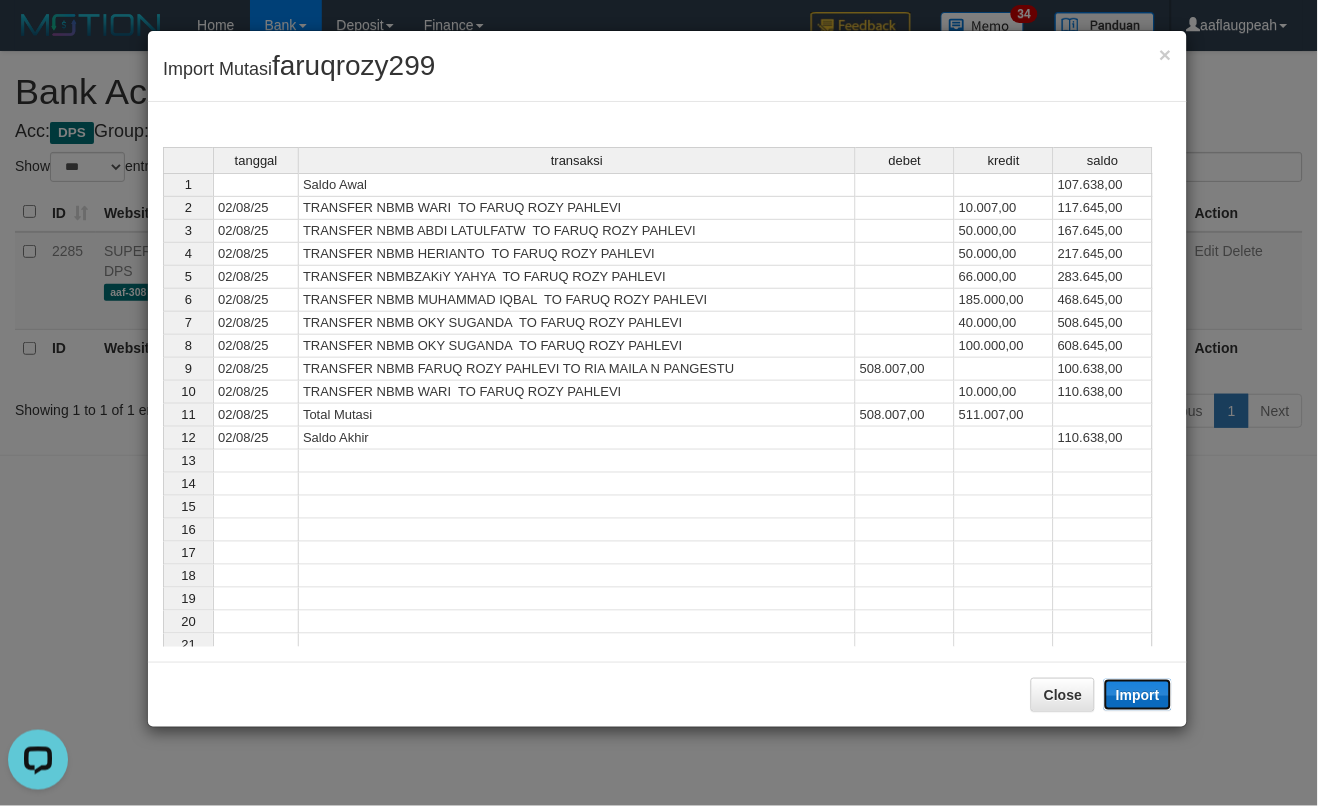 drag, startPoint x: 1130, startPoint y: 691, endPoint x: 1315, endPoint y: 792, distance: 210.77477 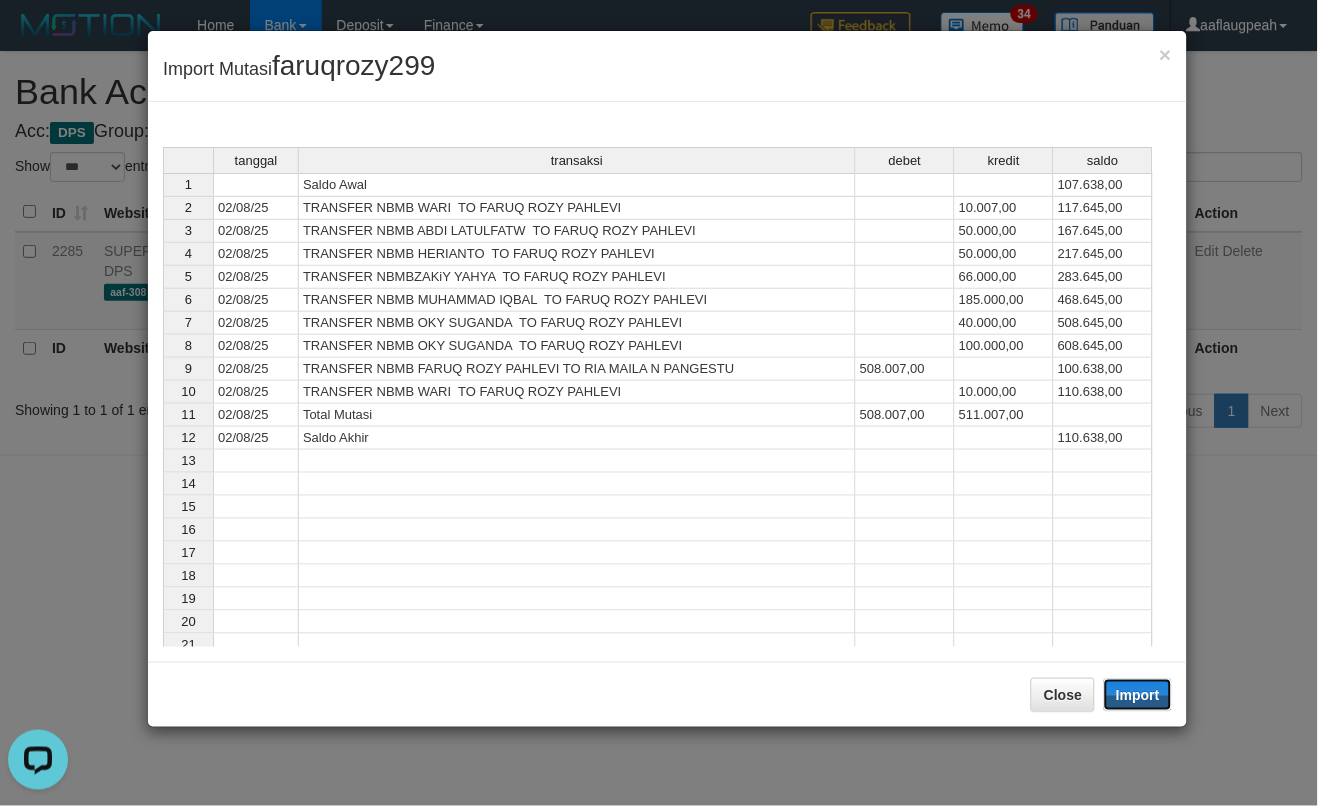 click on "Import" at bounding box center (1138, 695) 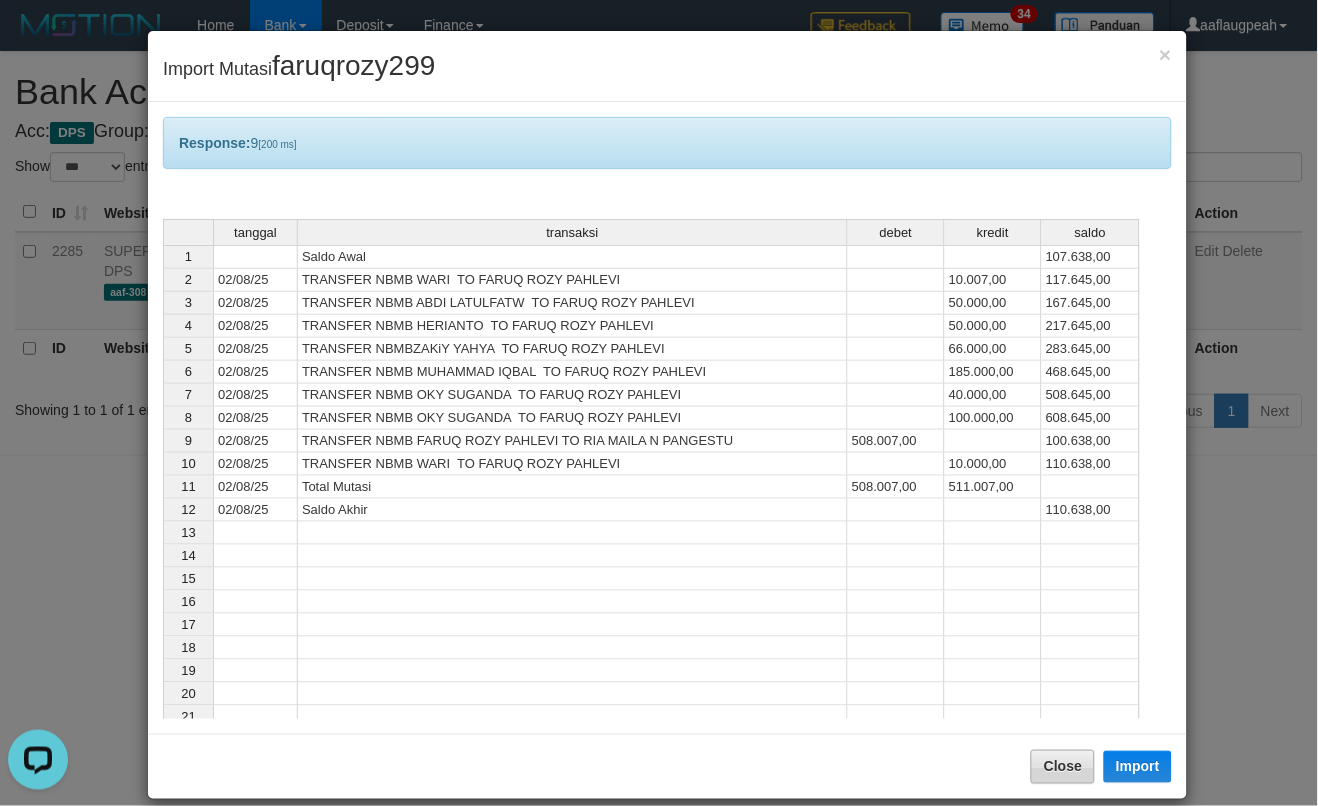 drag, startPoint x: 1056, startPoint y: 785, endPoint x: 1046, endPoint y: 775, distance: 14.142136 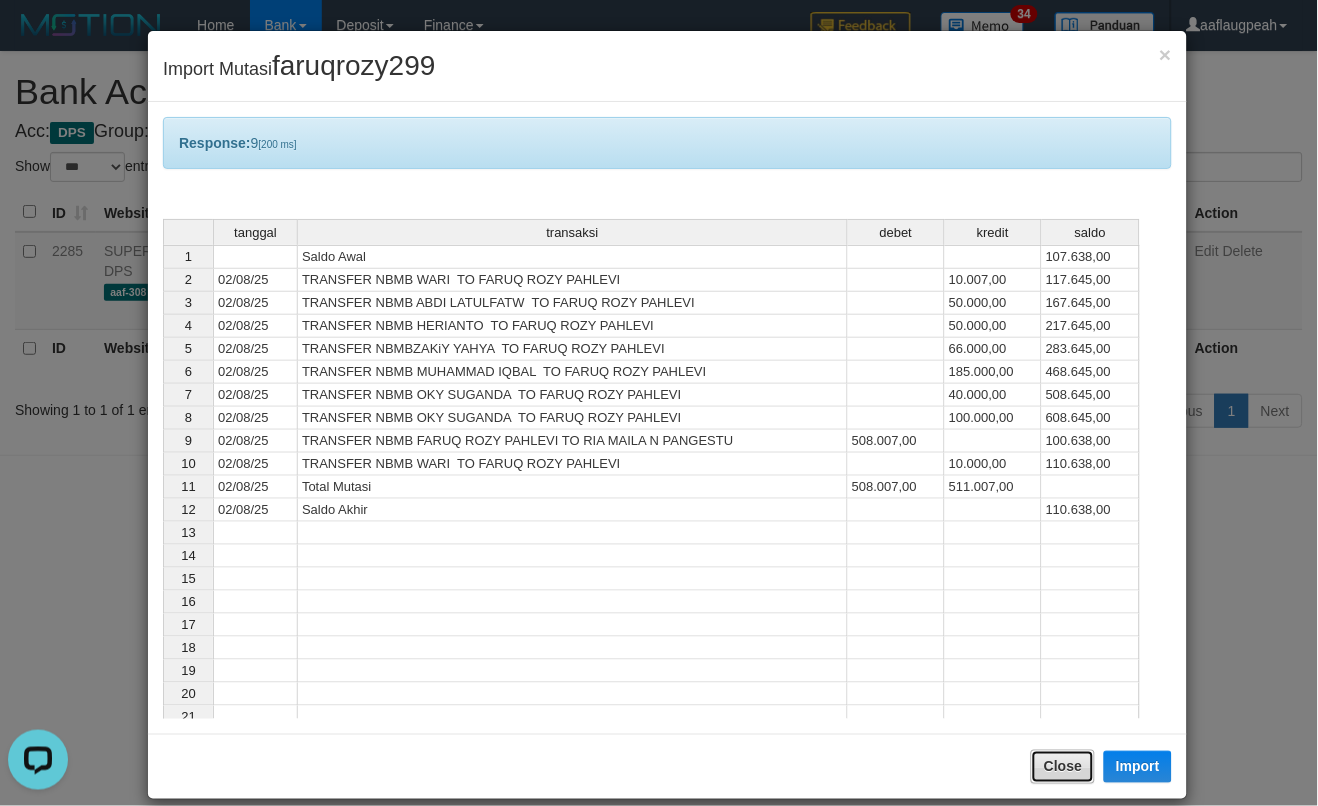 click on "Close" at bounding box center (1063, 767) 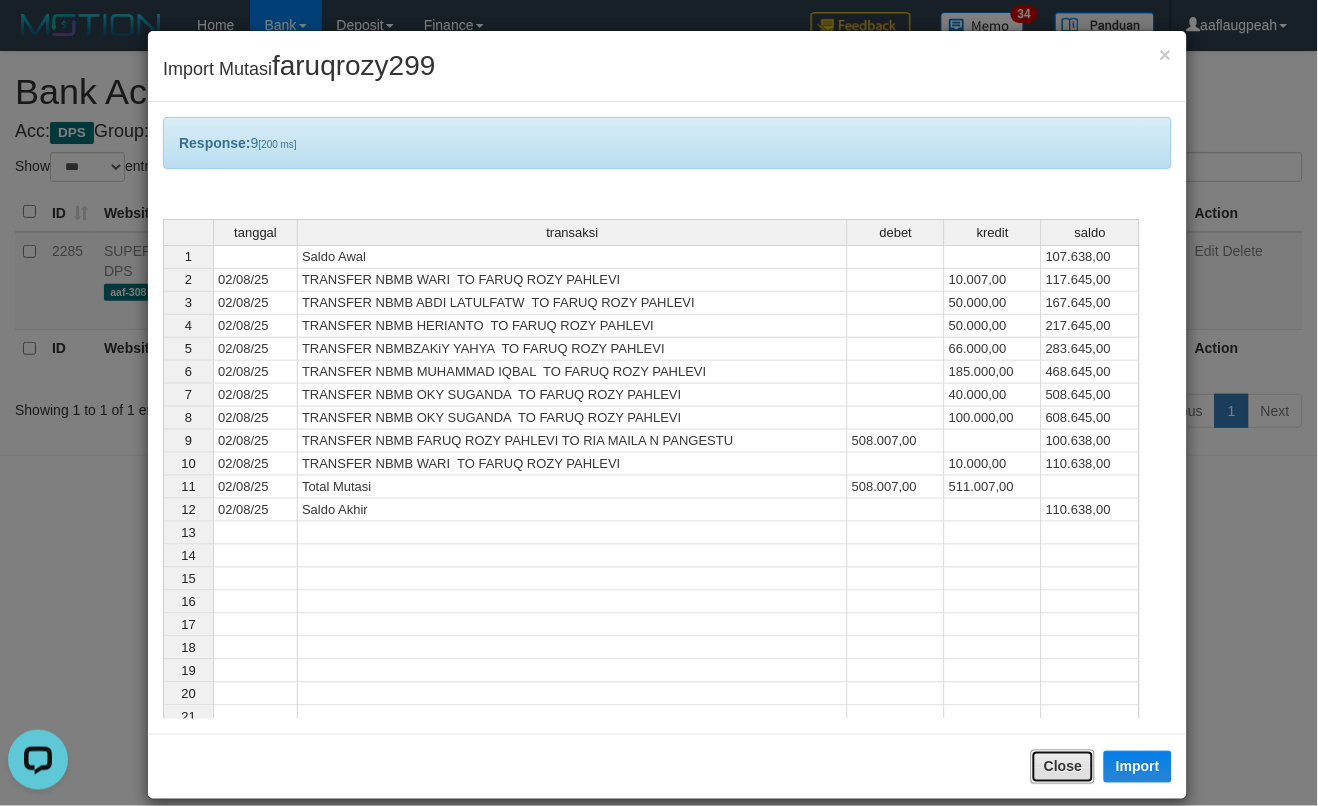 type 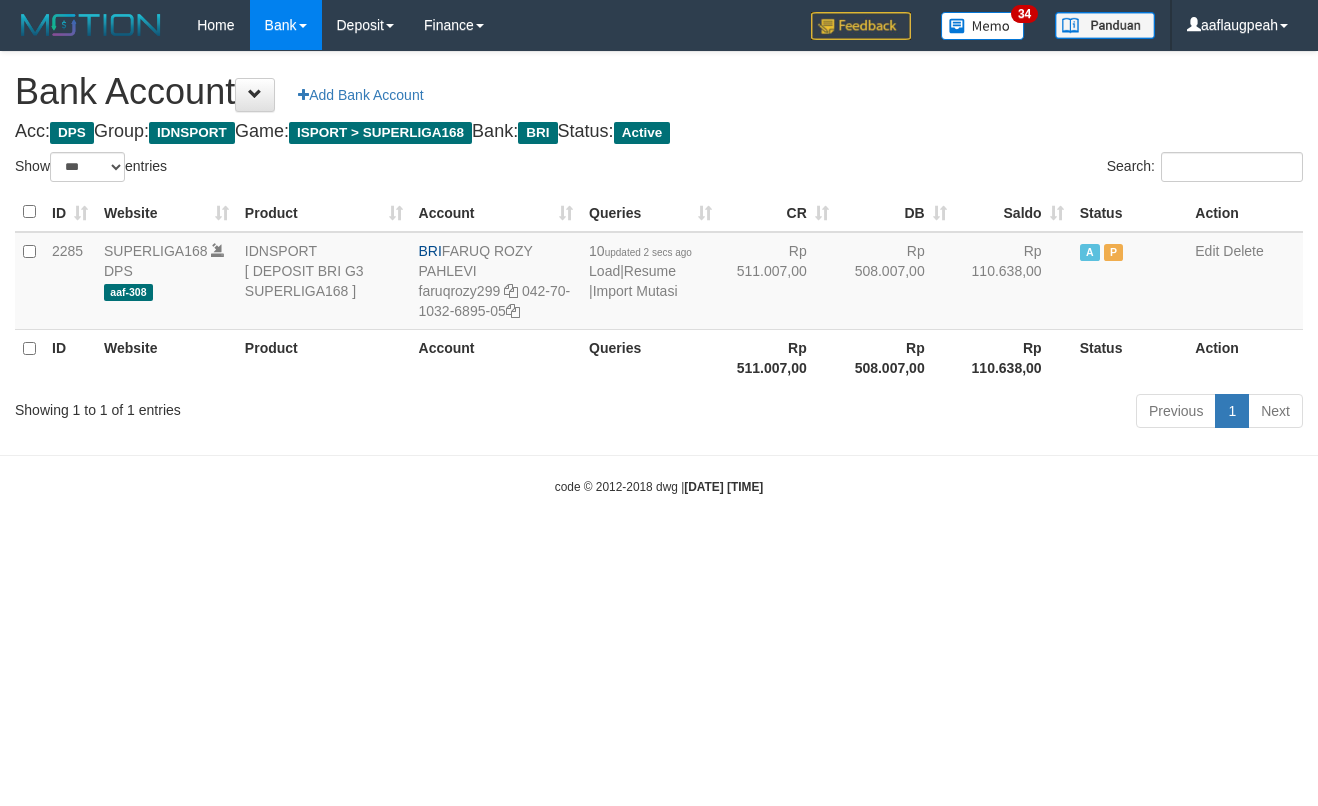 select on "***" 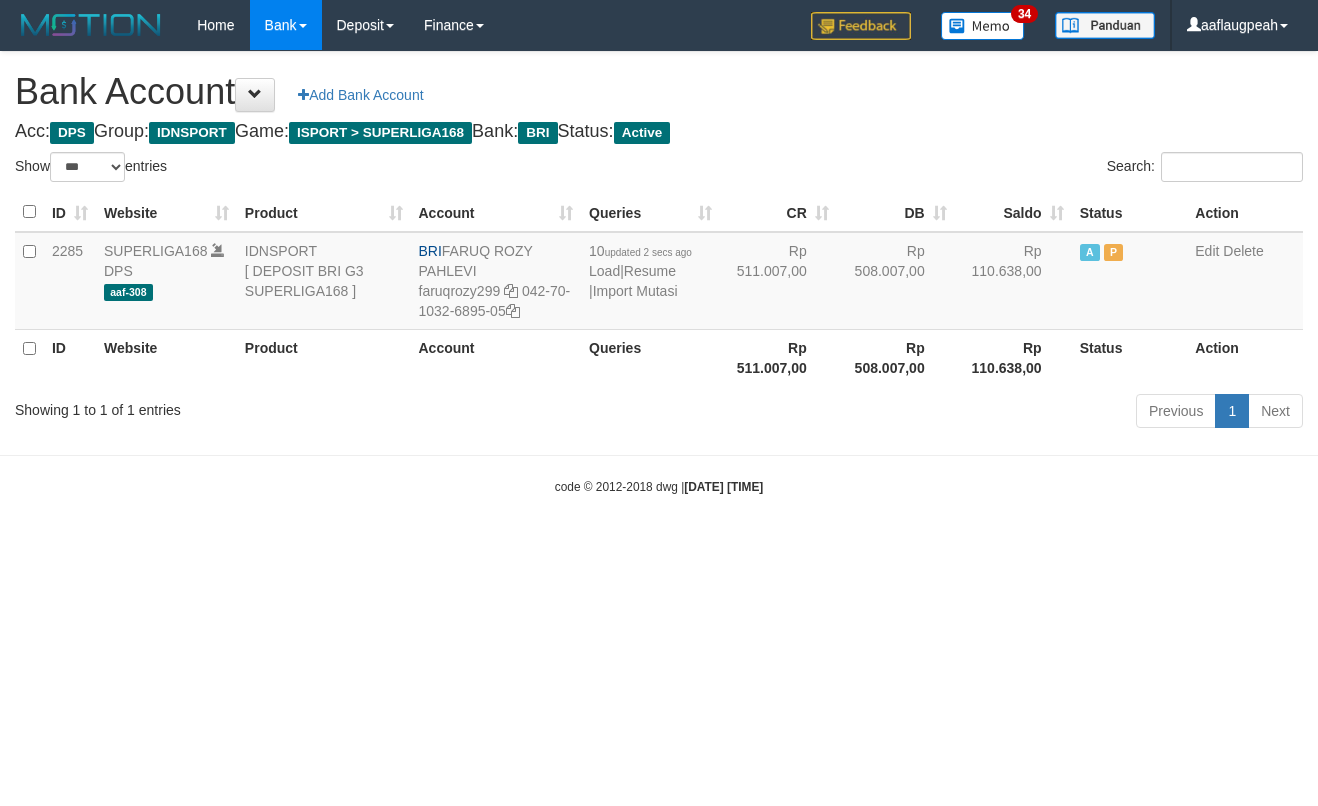 scroll, scrollTop: 0, scrollLeft: 0, axis: both 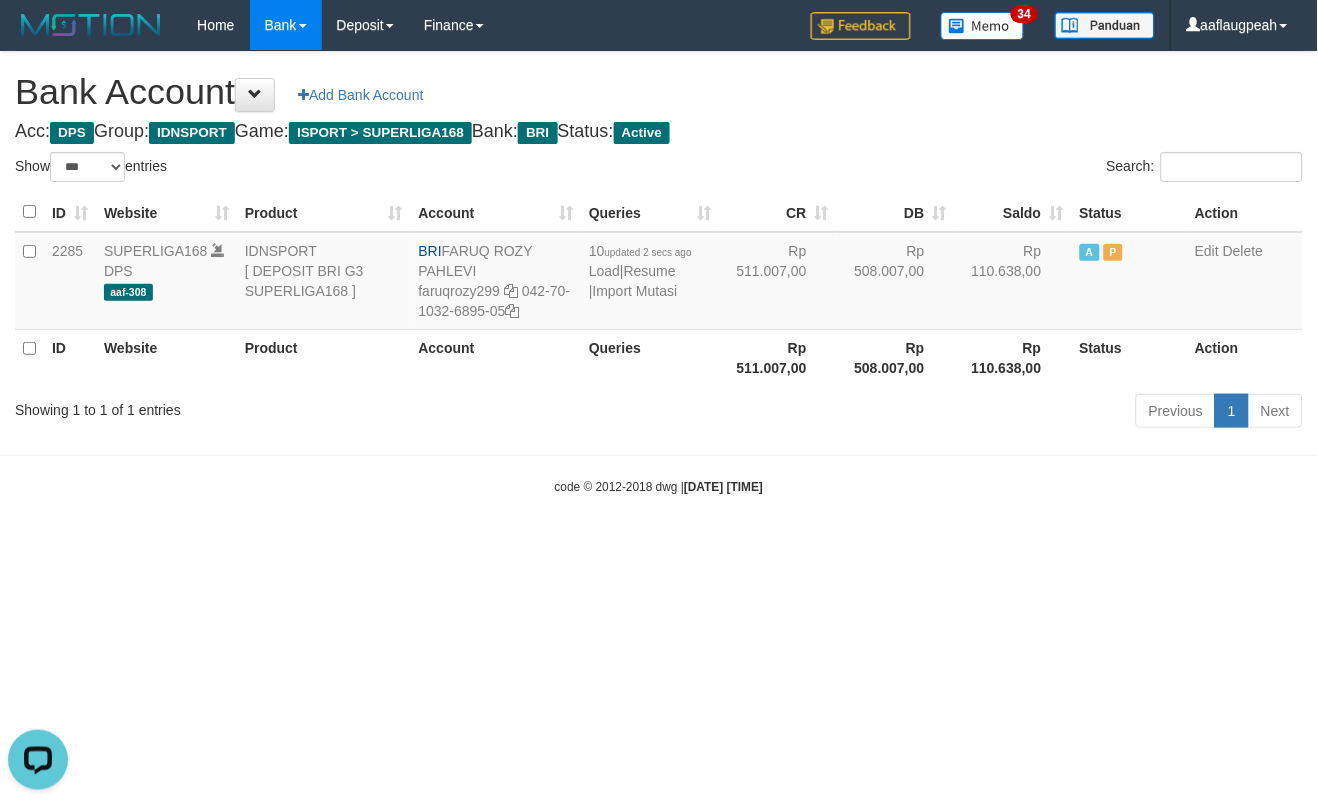 drag, startPoint x: 1134, startPoint y: 701, endPoint x: 1316, endPoint y: 568, distance: 225.41739 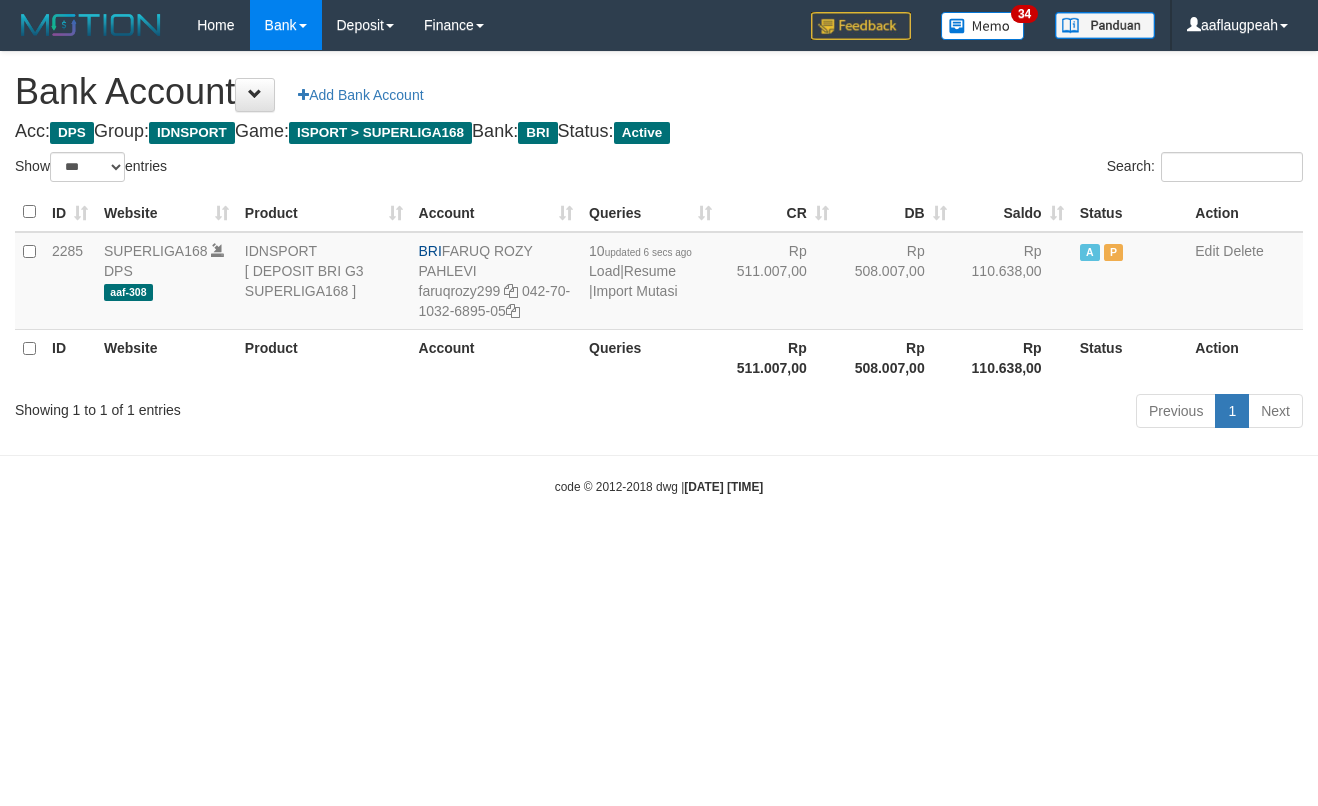 select on "***" 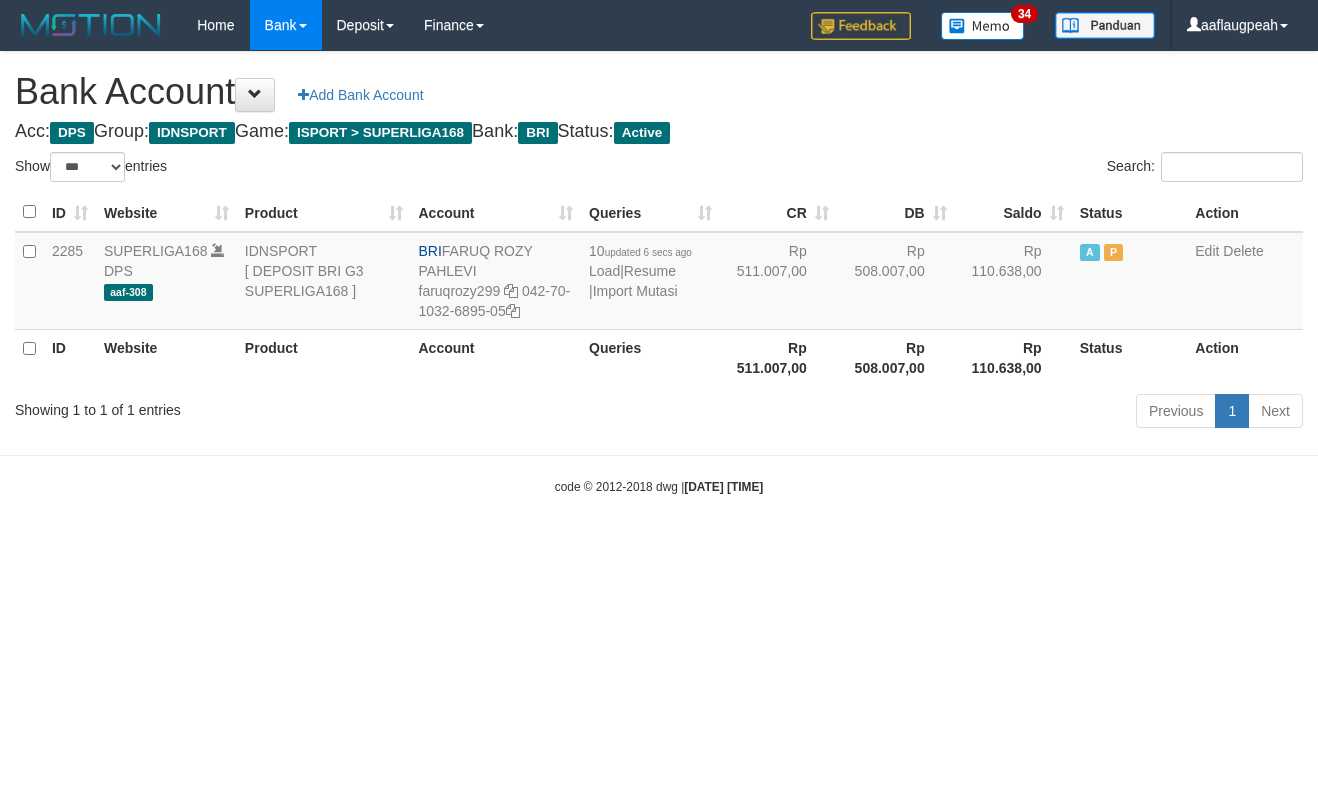 scroll, scrollTop: 0, scrollLeft: 0, axis: both 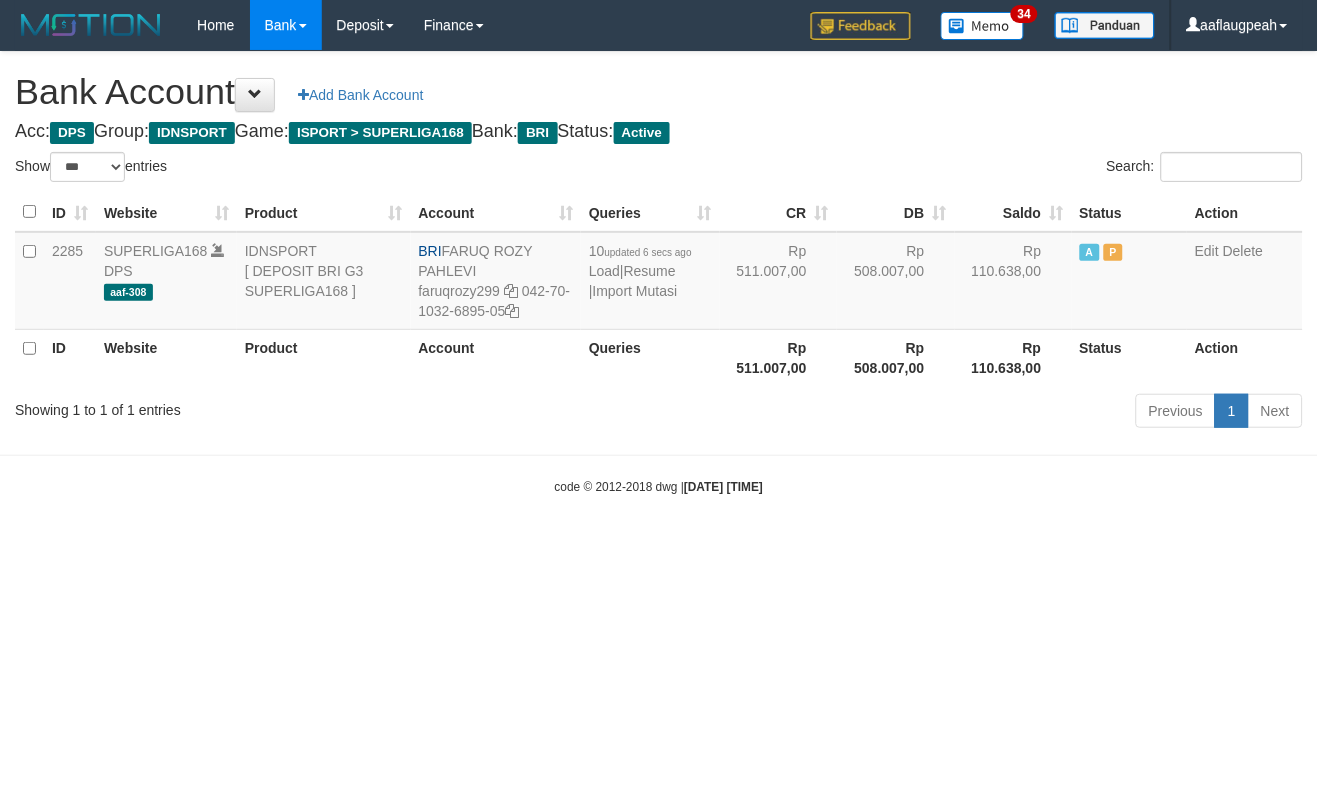 click on "Toggle navigation
Home
Bank
Account List
Load
By Website
Group
[ISPORT]													SUPERLIGA168
By Load Group (DPS)" at bounding box center (659, 273) 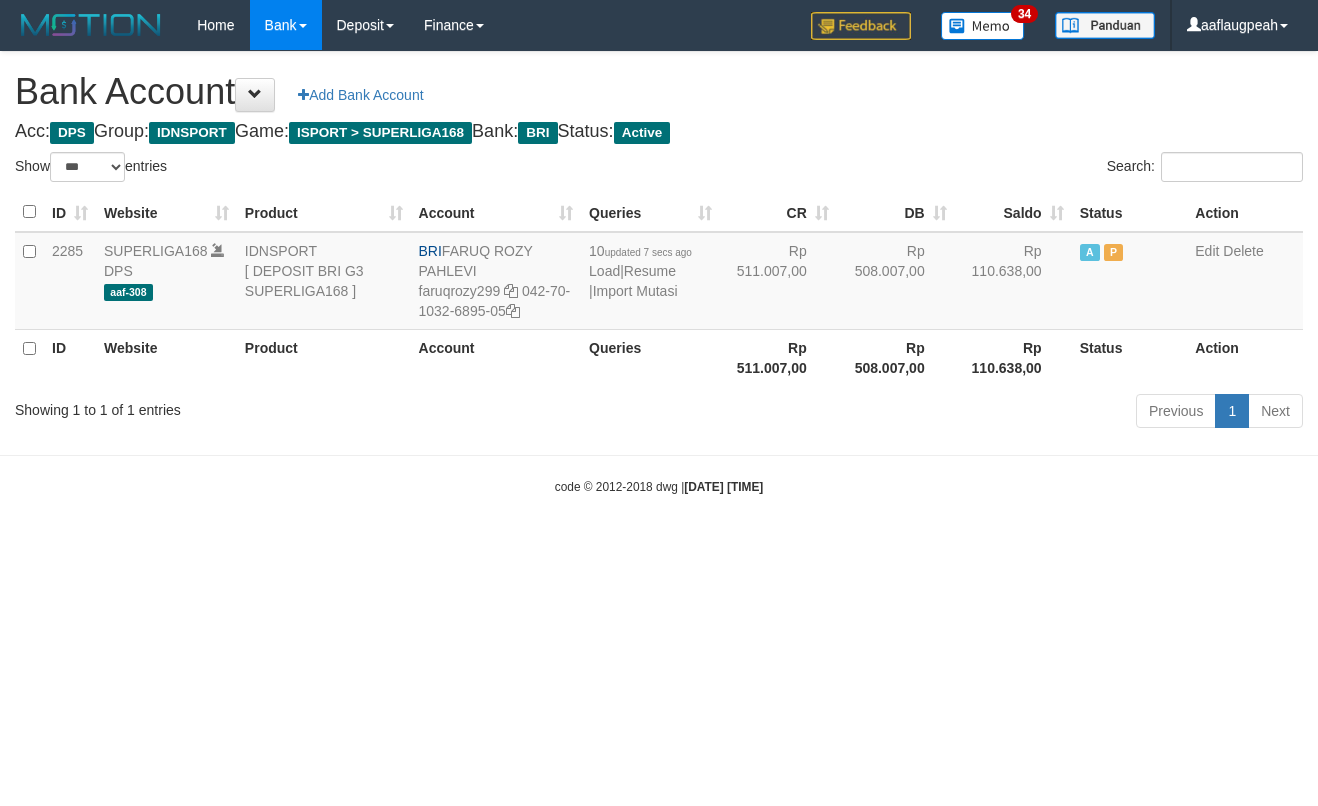 select on "***" 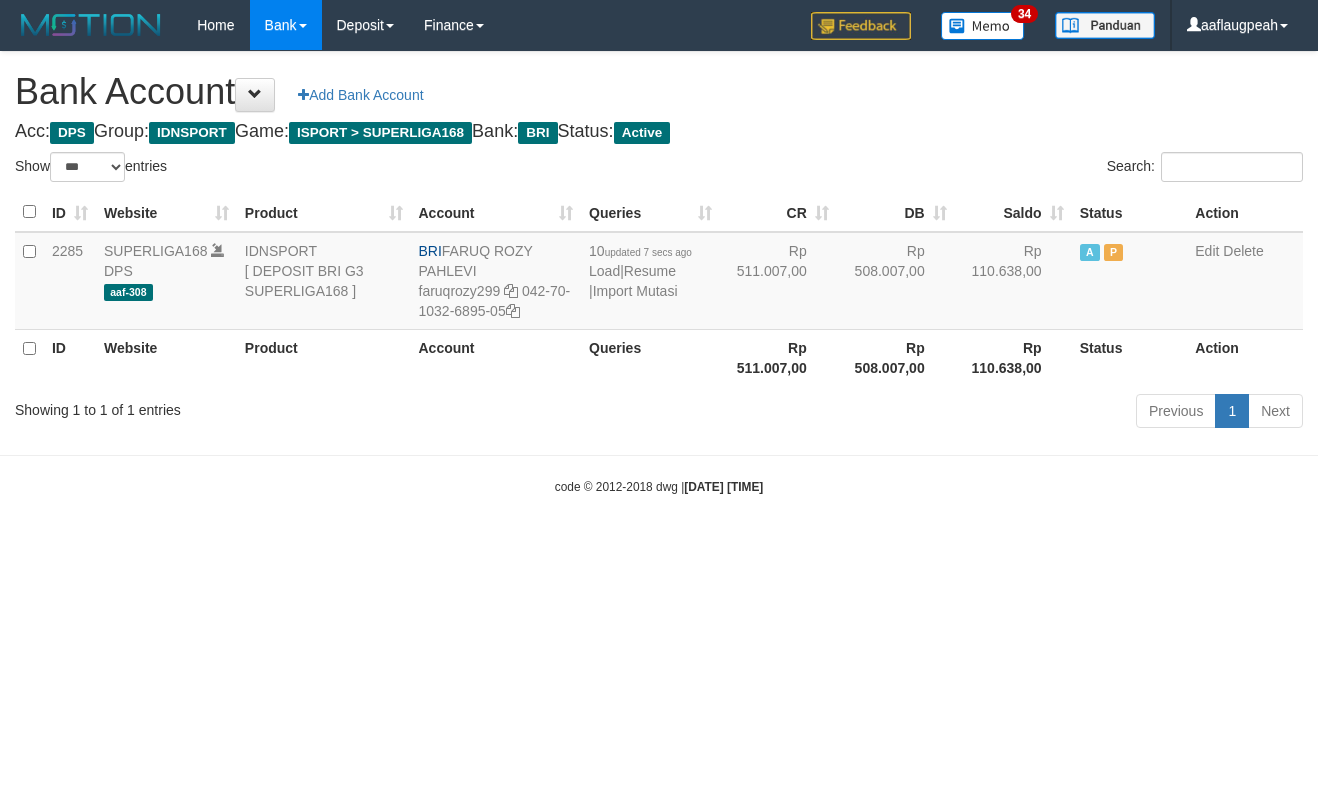 scroll, scrollTop: 0, scrollLeft: 0, axis: both 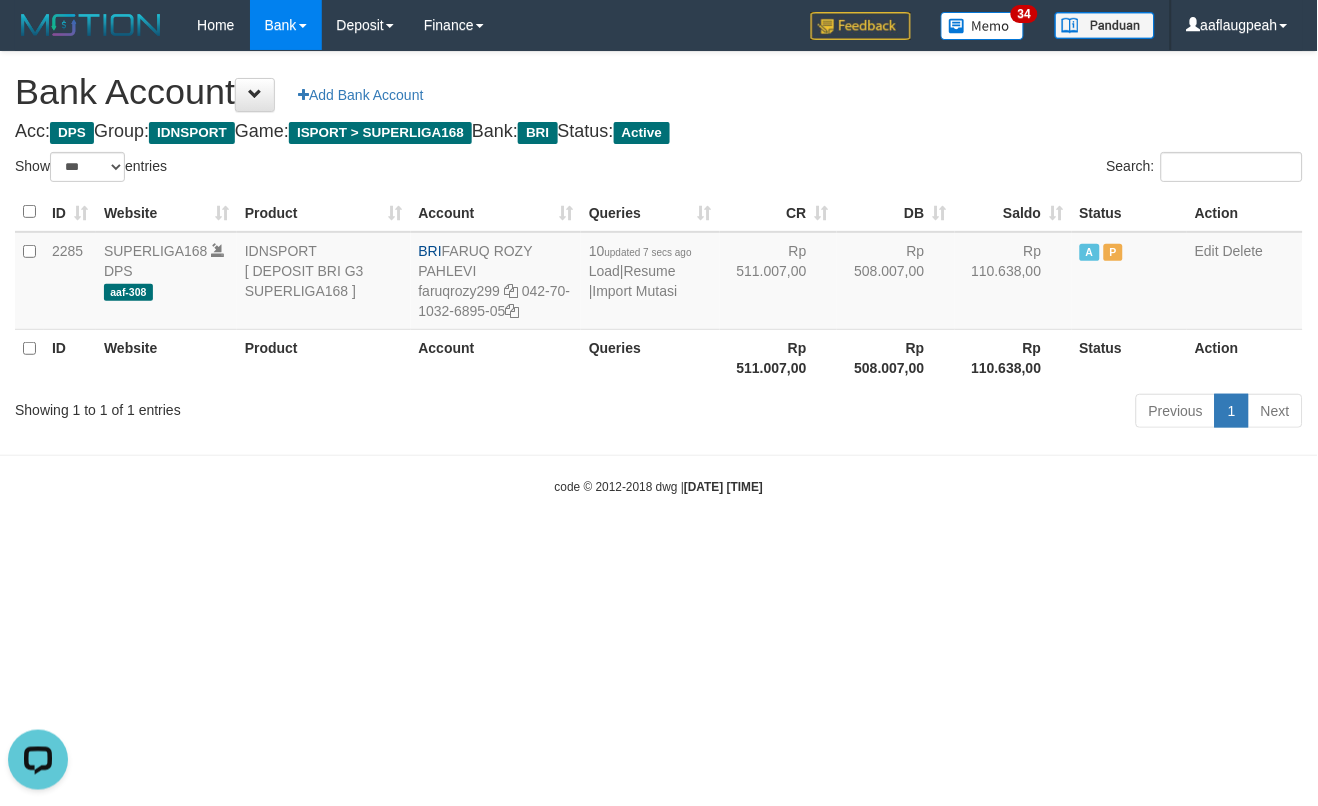 click on "Toggle navigation
Home
Bank
Account List
Load
By Website
Group
[ISPORT]													SUPERLIGA168
By Load Group (DPS)" at bounding box center [659, 273] 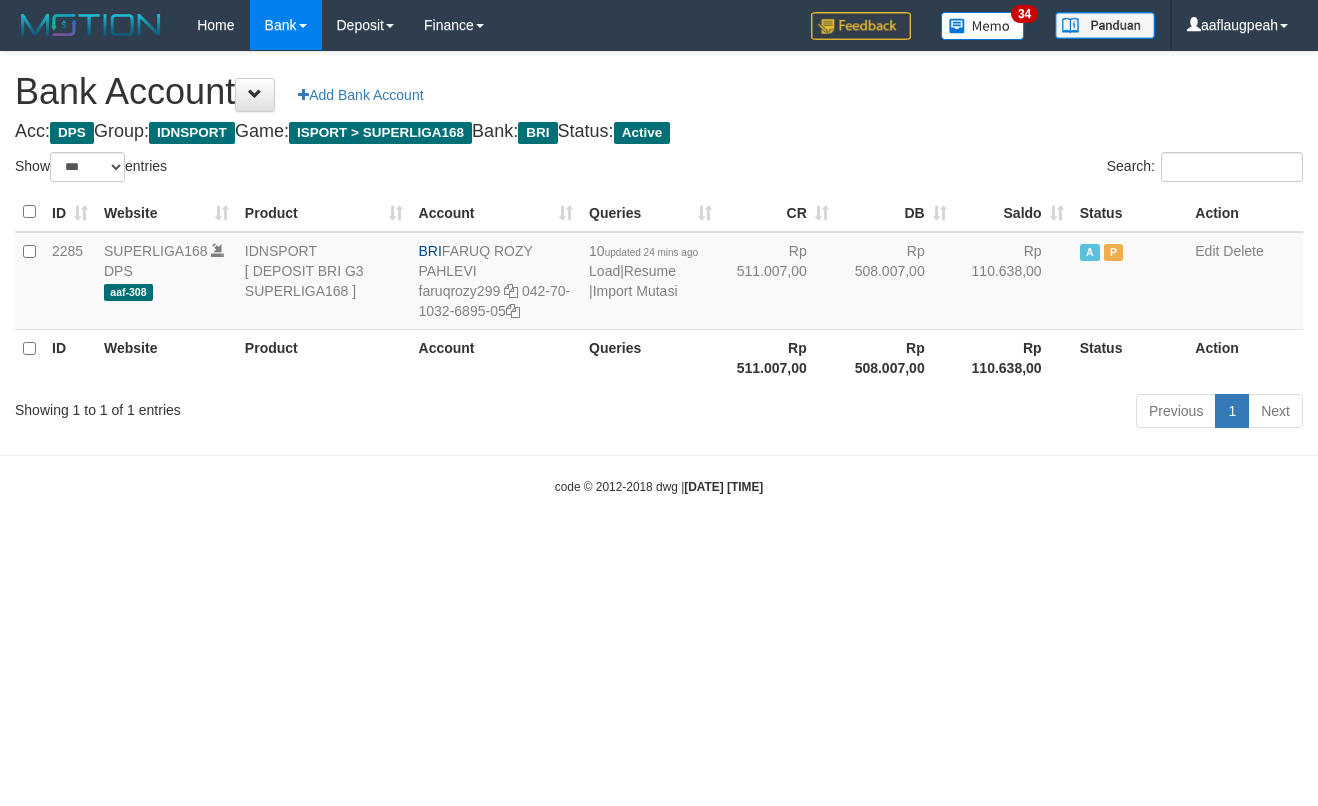 select on "***" 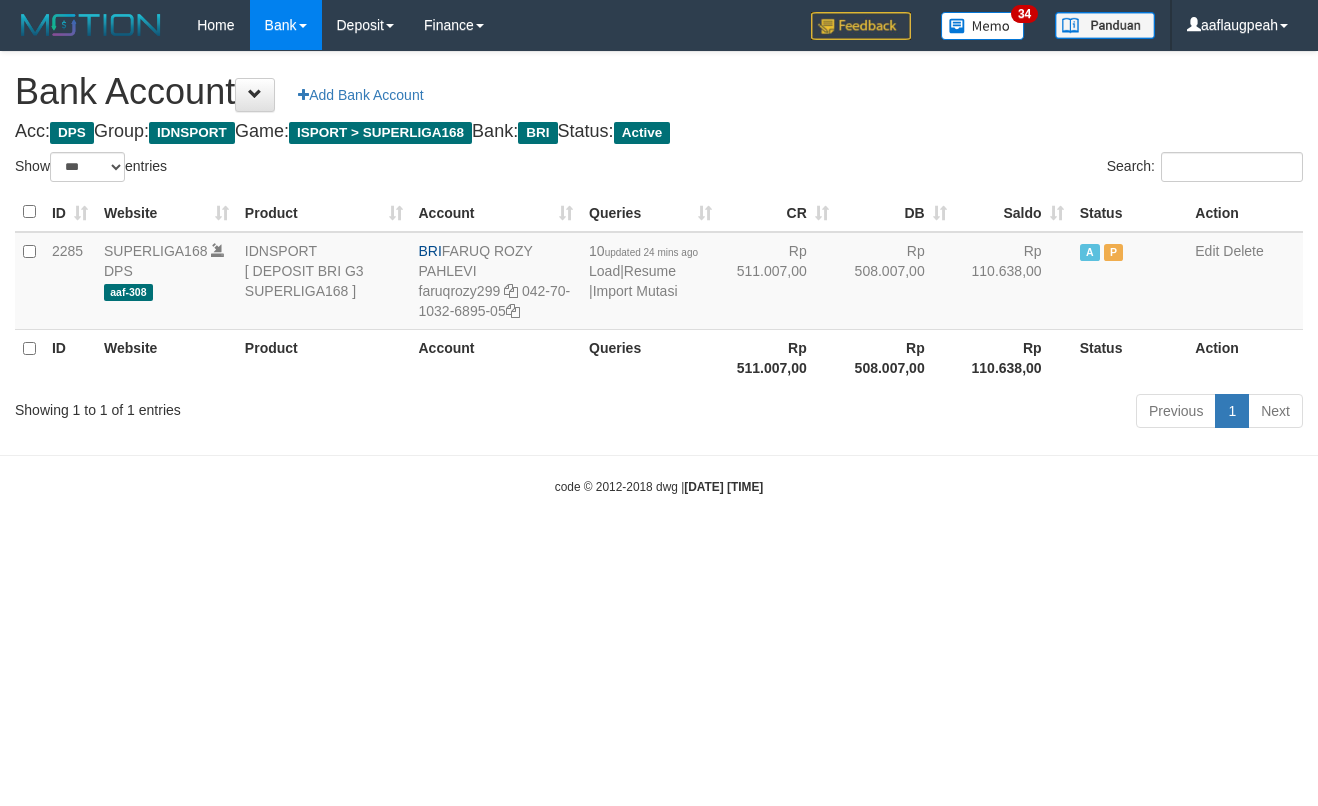 scroll, scrollTop: 0, scrollLeft: 0, axis: both 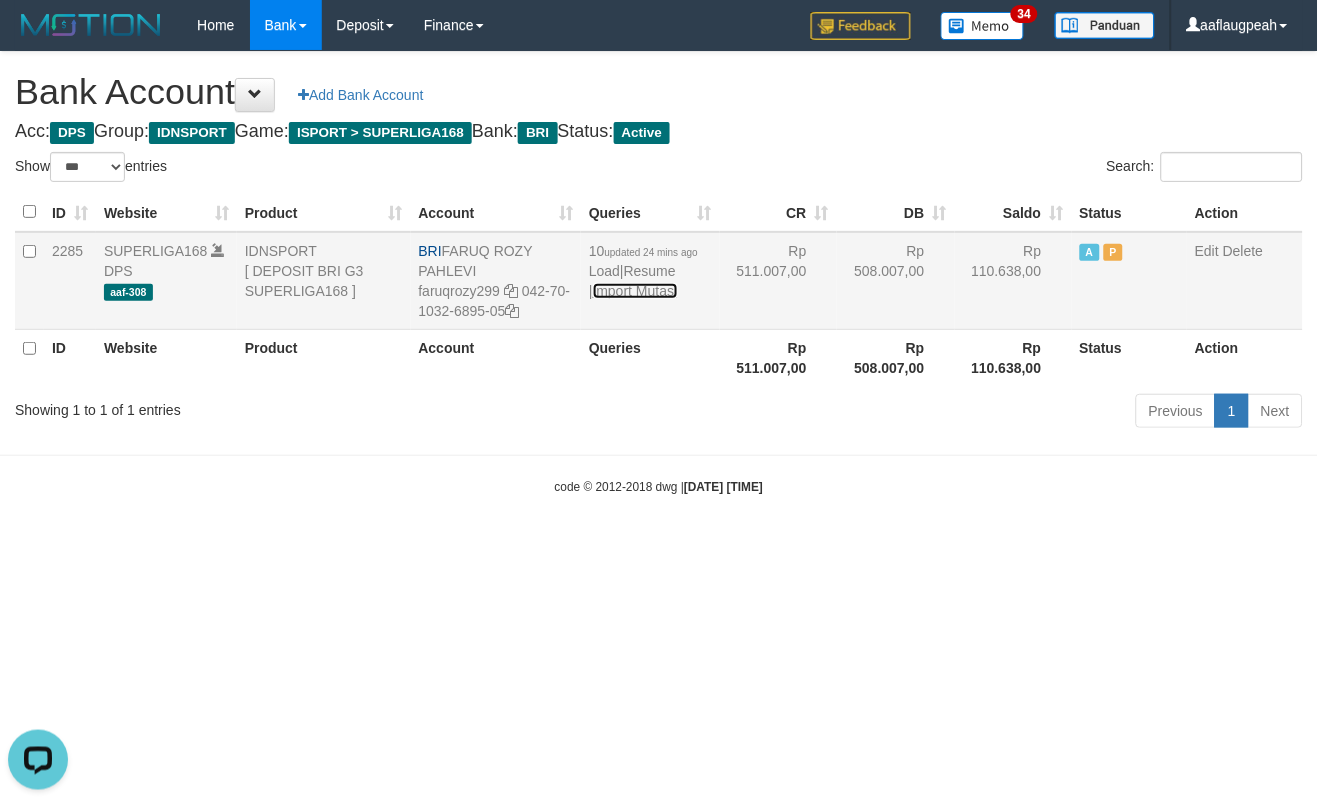 click on "Import Mutasi" at bounding box center (635, 291) 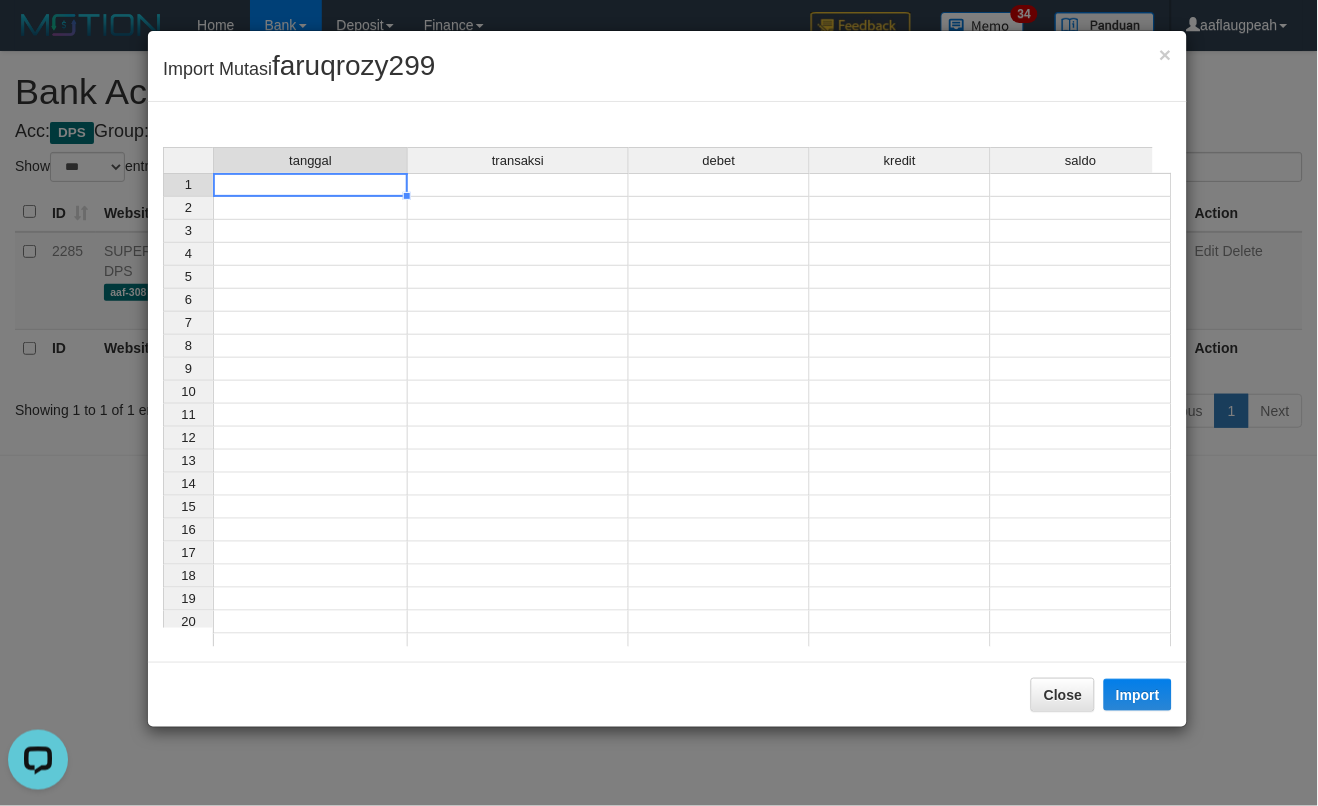 click at bounding box center (310, 185) 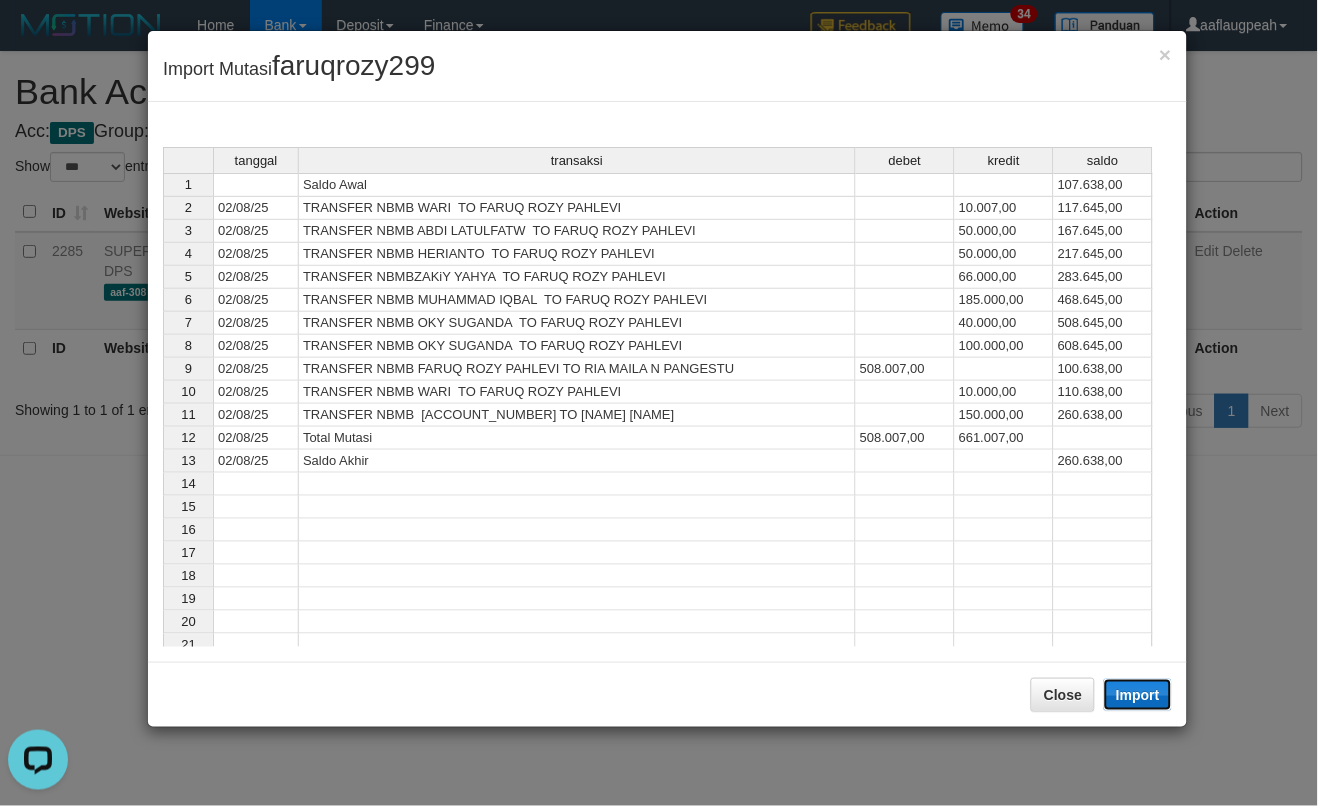 drag, startPoint x: 1147, startPoint y: 687, endPoint x: 1317, endPoint y: 726, distance: 174.41617 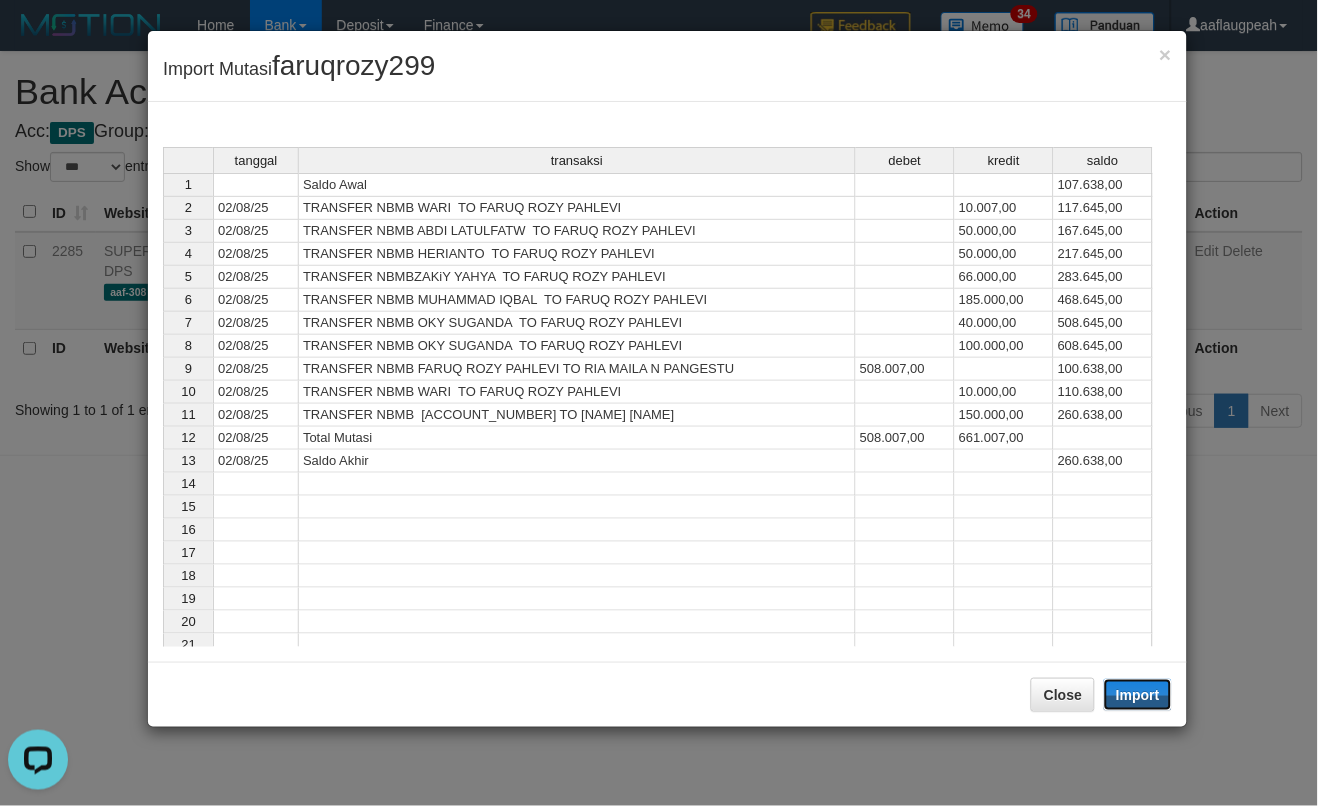 click on "Import" at bounding box center [1138, 695] 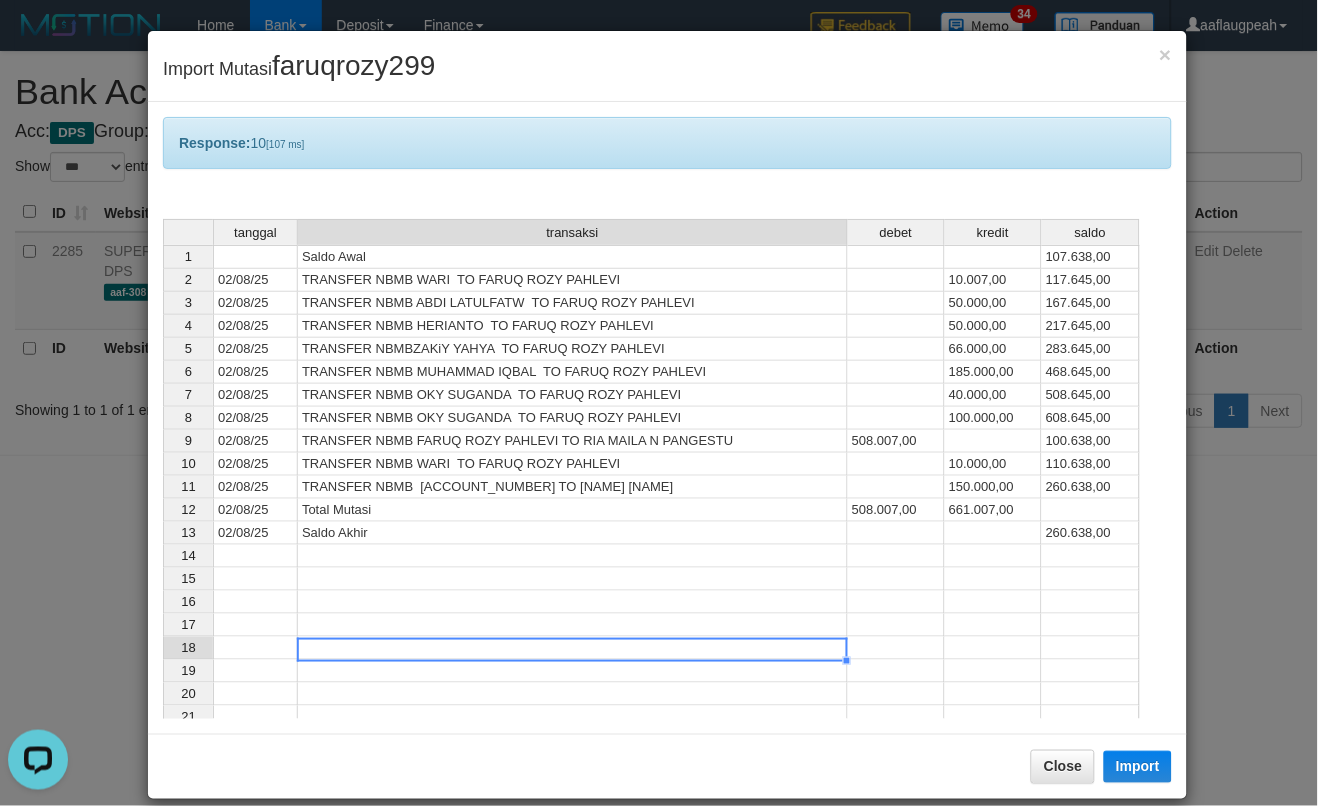 drag, startPoint x: 644, startPoint y: 641, endPoint x: 660, endPoint y: 635, distance: 17.088007 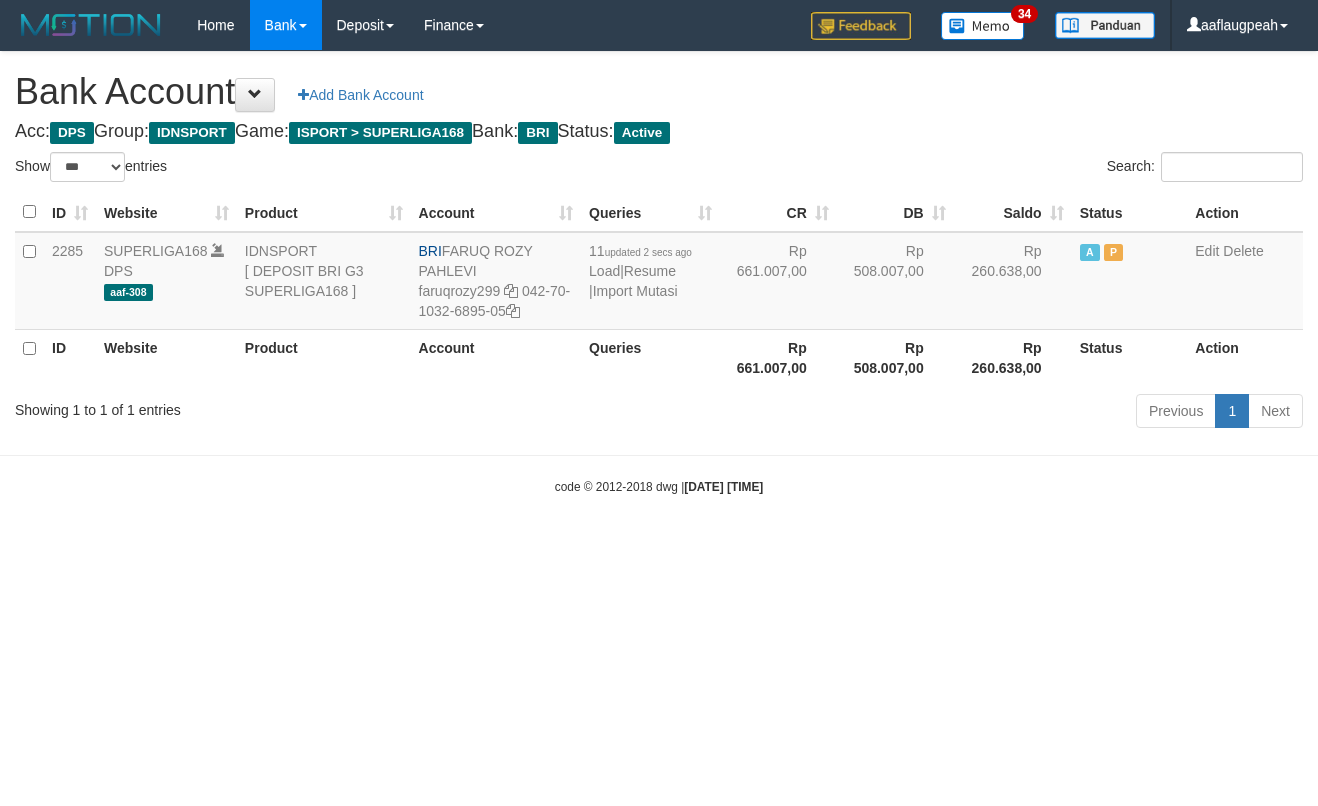 select on "***" 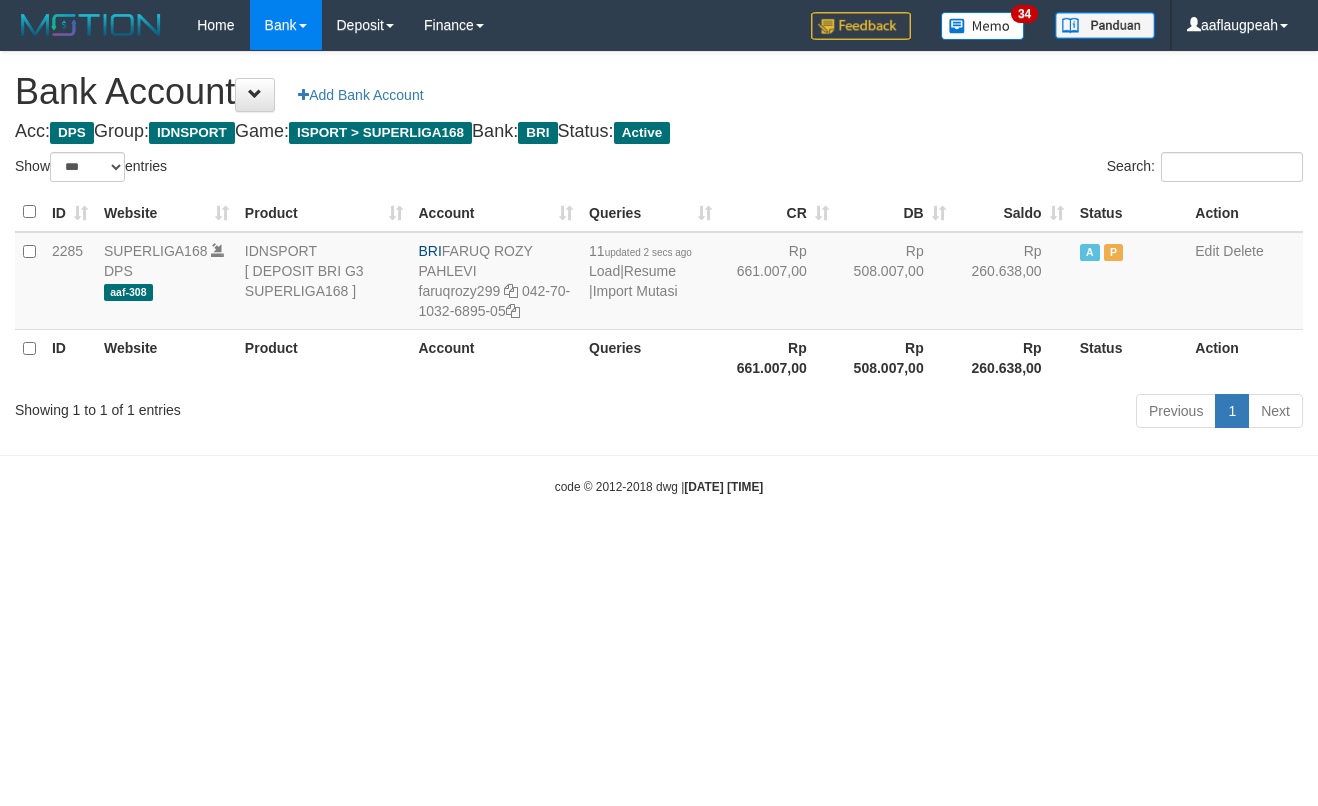 scroll, scrollTop: 0, scrollLeft: 0, axis: both 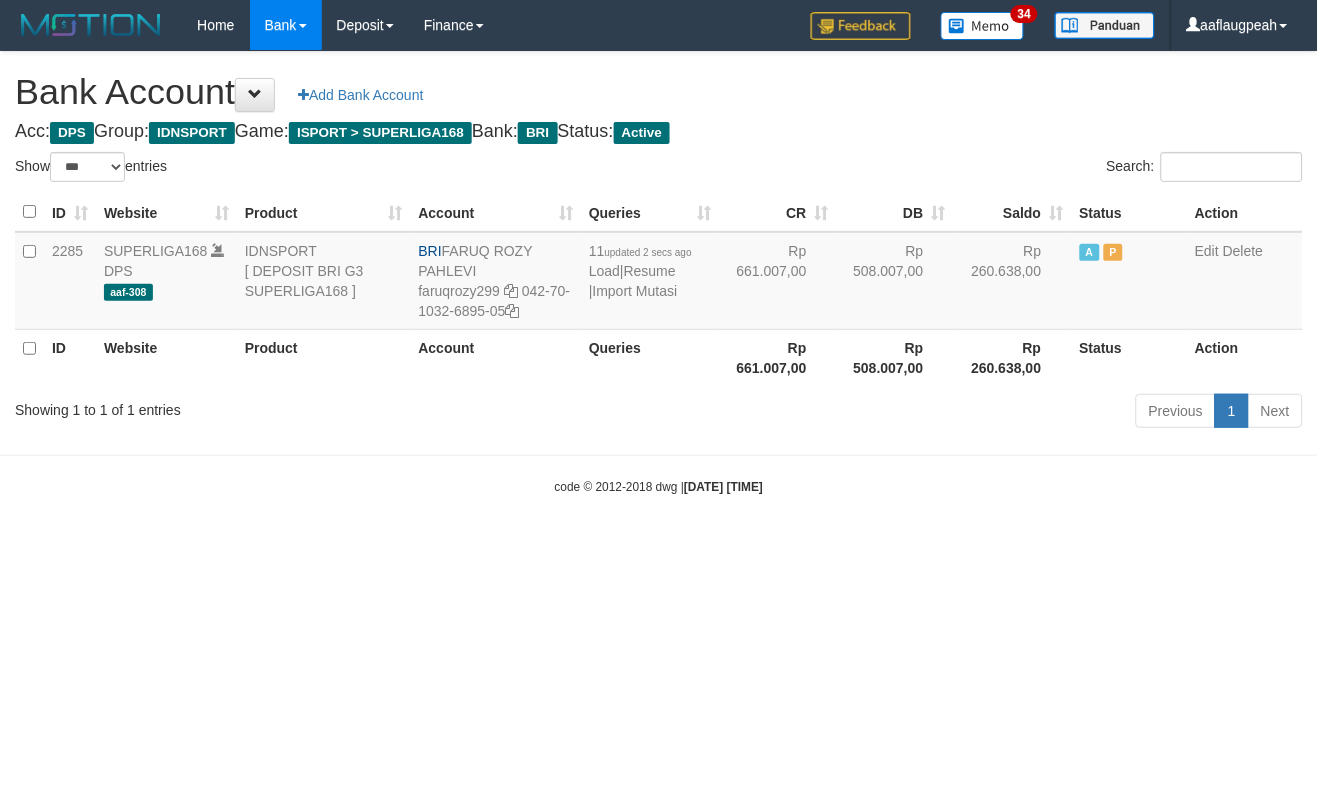 click on "Toggle navigation
Home
Bank
Account List
Load
By Website
Group
[ISPORT]													SUPERLIGA168
By Load Group (DPS)" at bounding box center [659, 273] 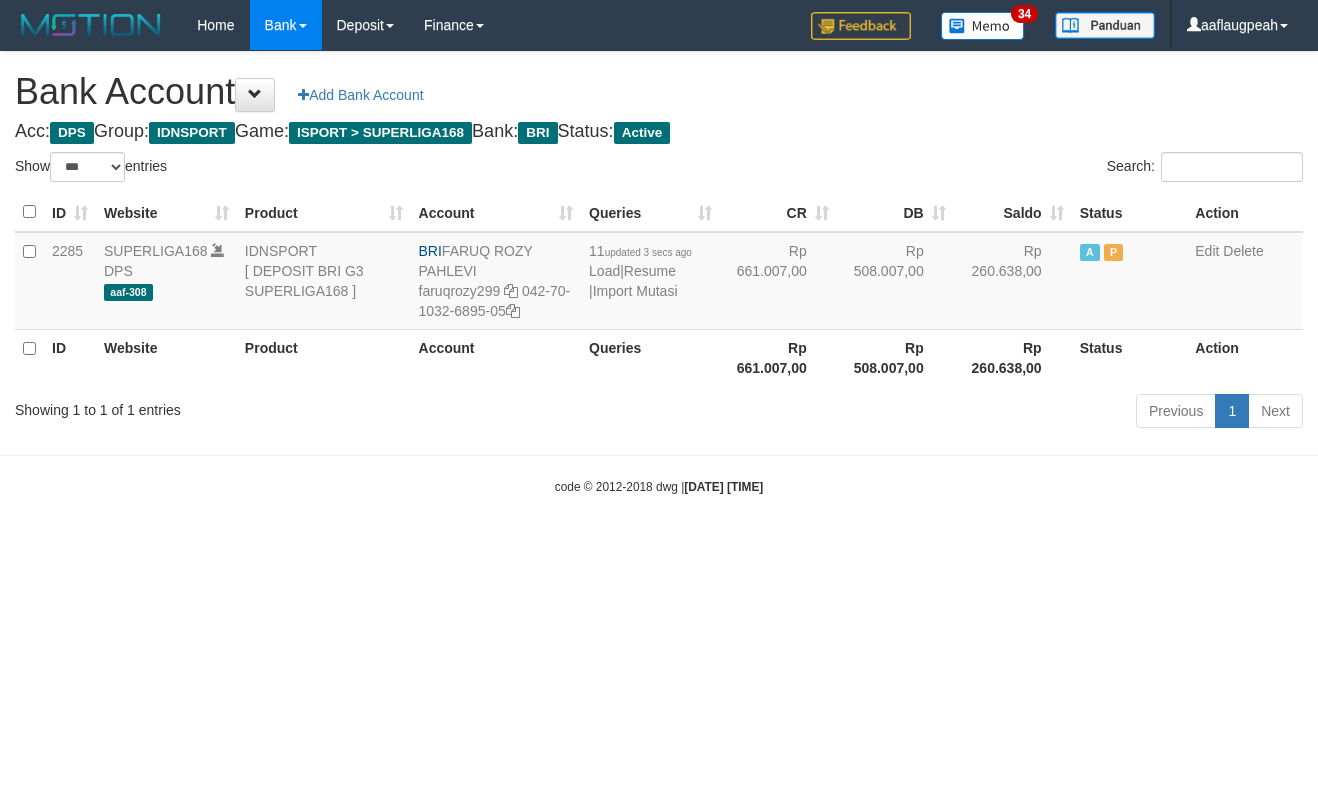 select on "***" 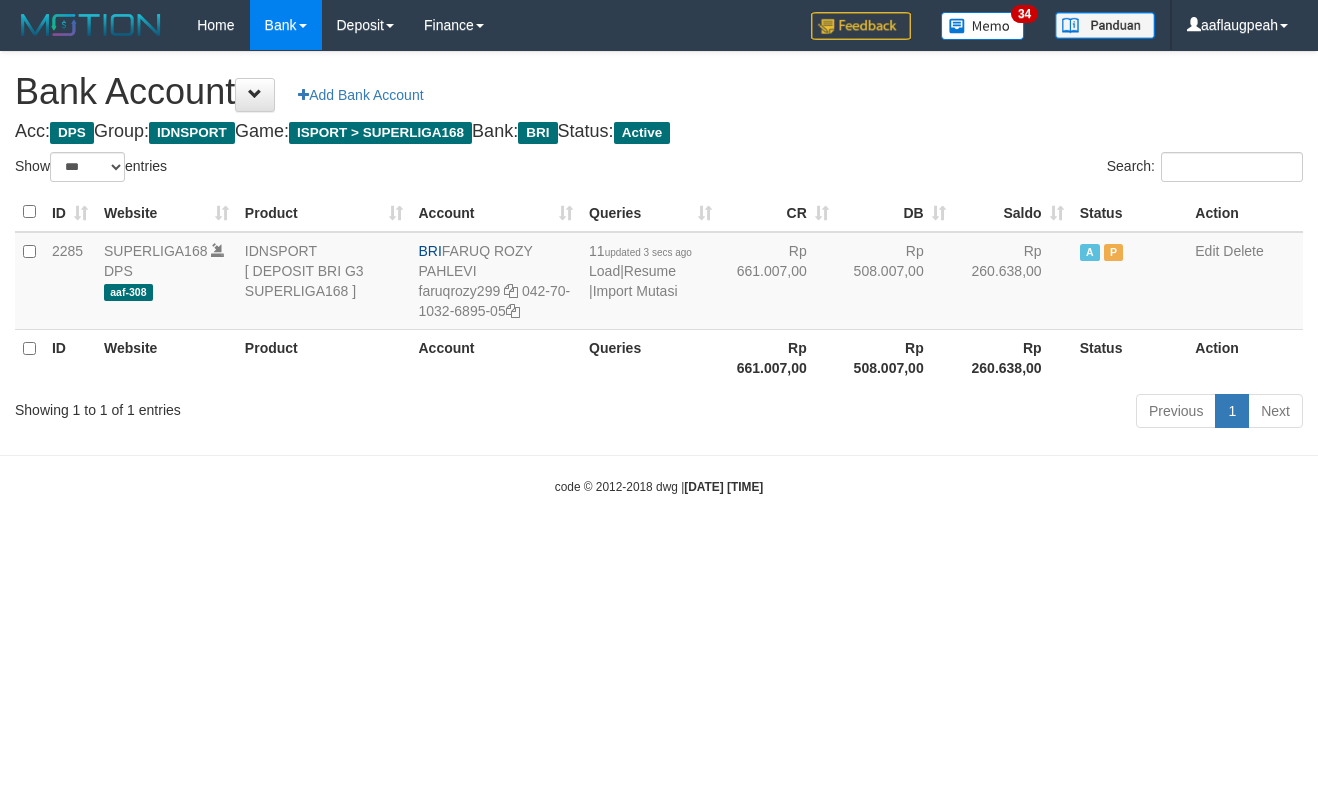 scroll, scrollTop: 0, scrollLeft: 0, axis: both 